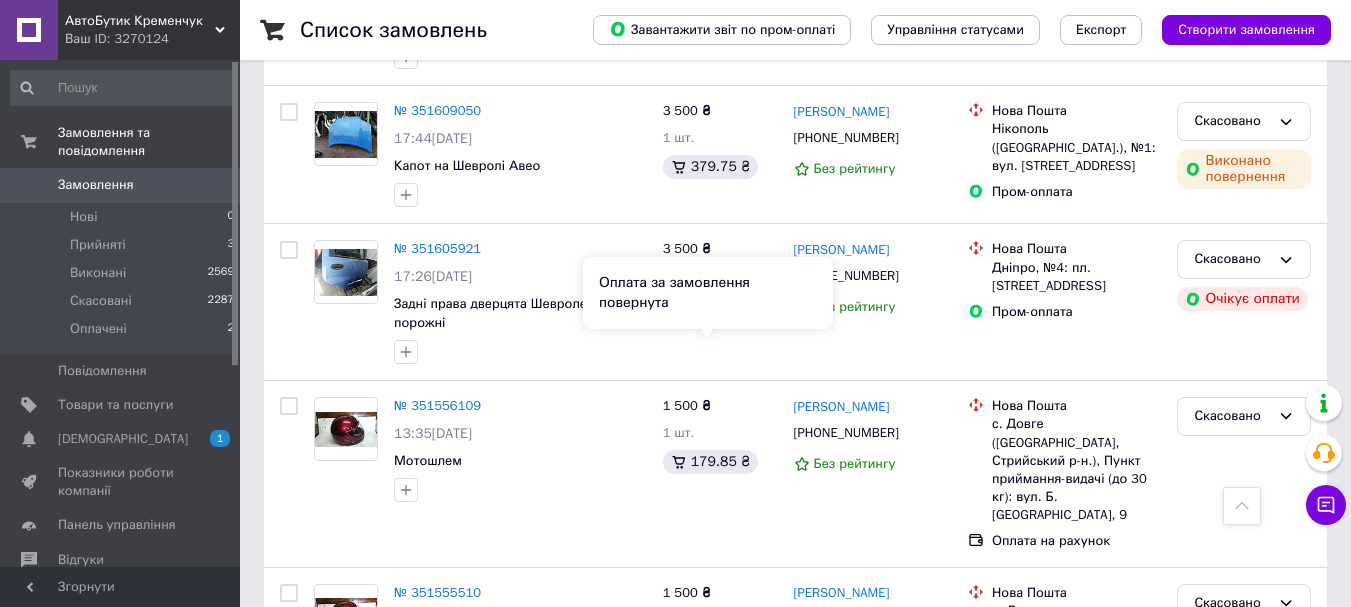 scroll, scrollTop: 1600, scrollLeft: 0, axis: vertical 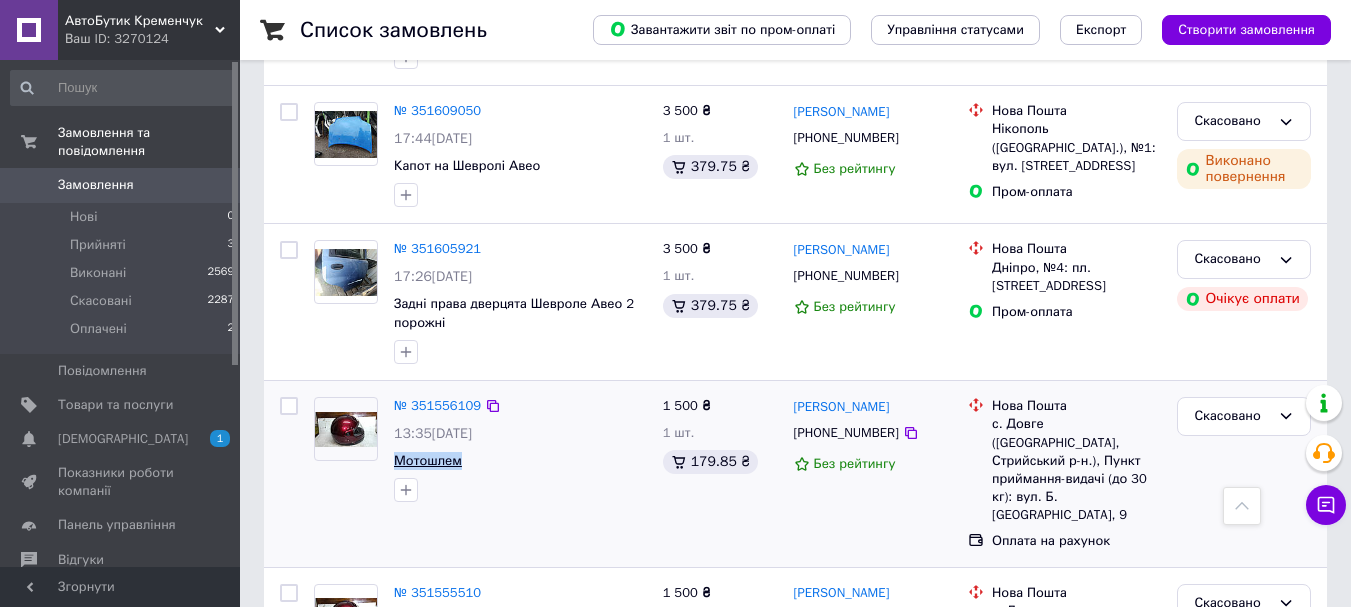 drag, startPoint x: 467, startPoint y: 352, endPoint x: 396, endPoint y: 347, distance: 71.17584 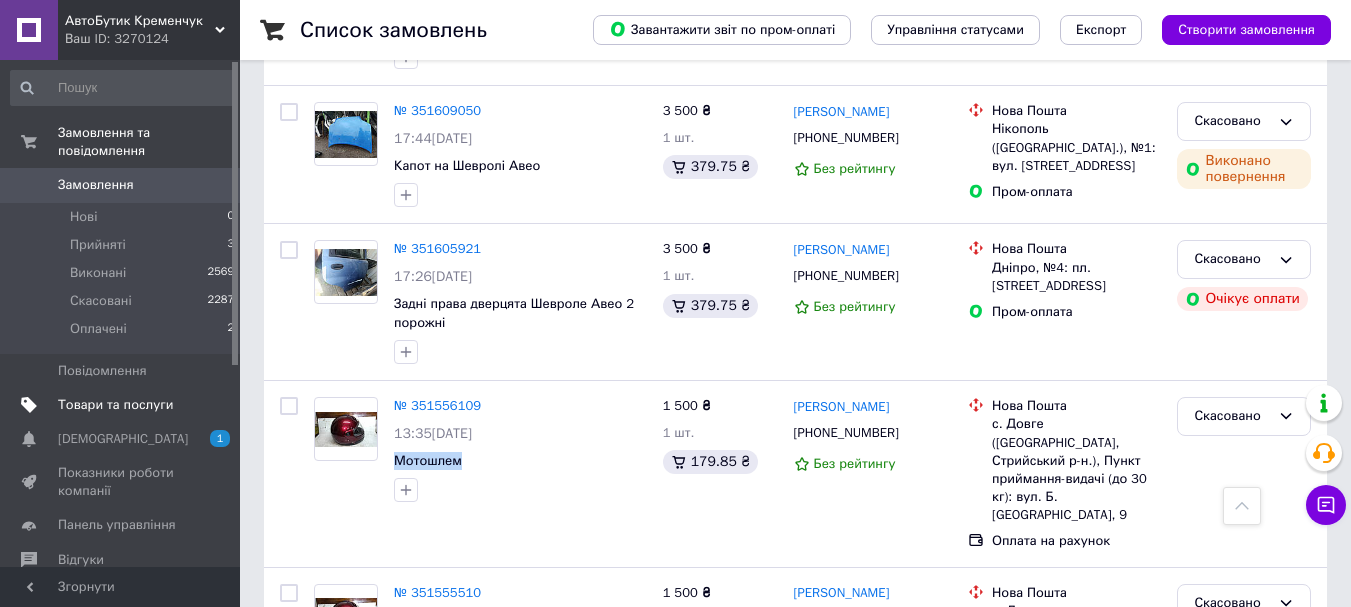 click on "Товари та послуги" at bounding box center (115, 405) 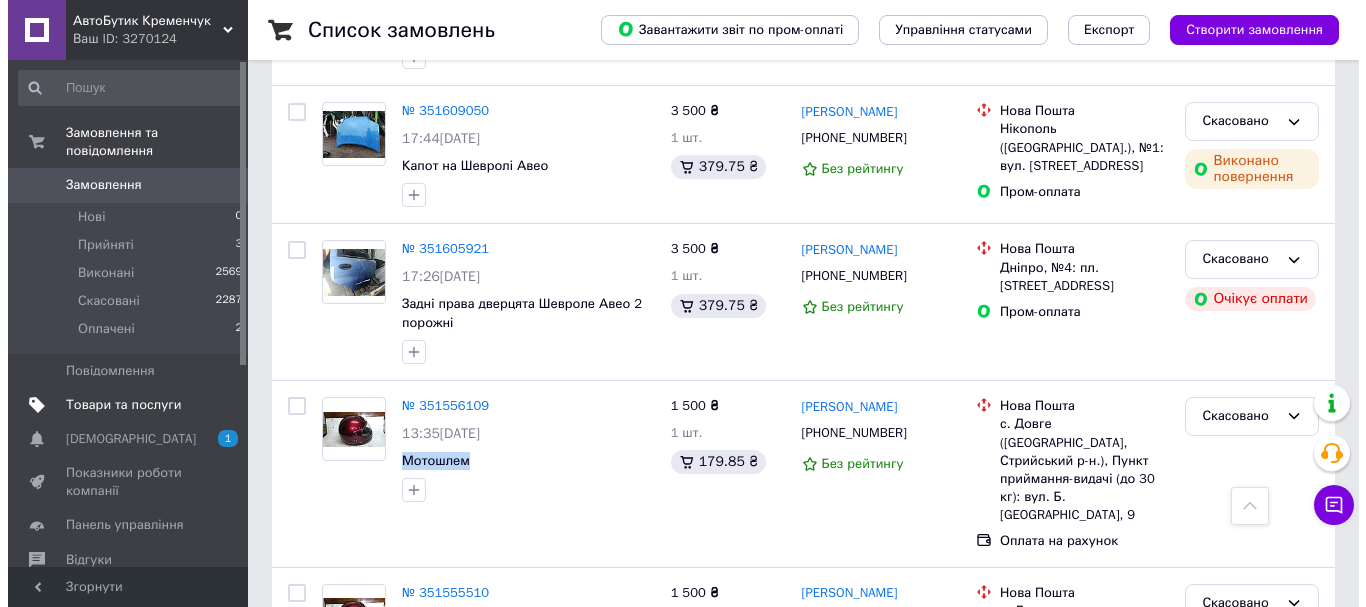 scroll, scrollTop: 0, scrollLeft: 0, axis: both 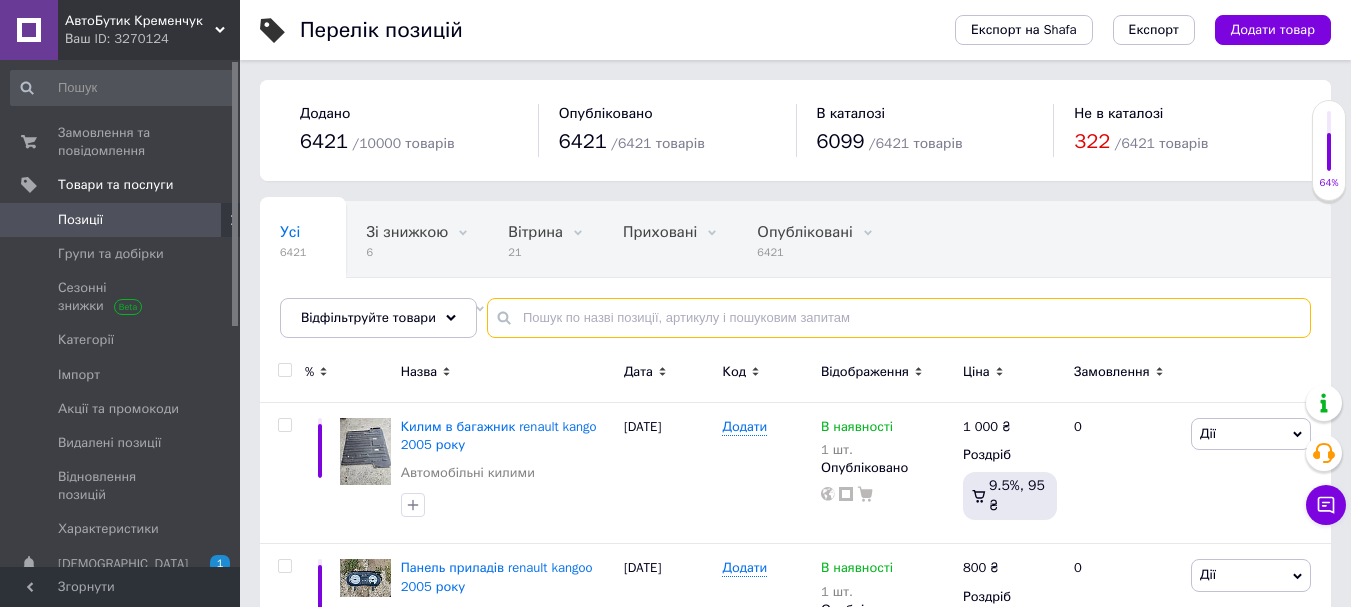 click at bounding box center (899, 318) 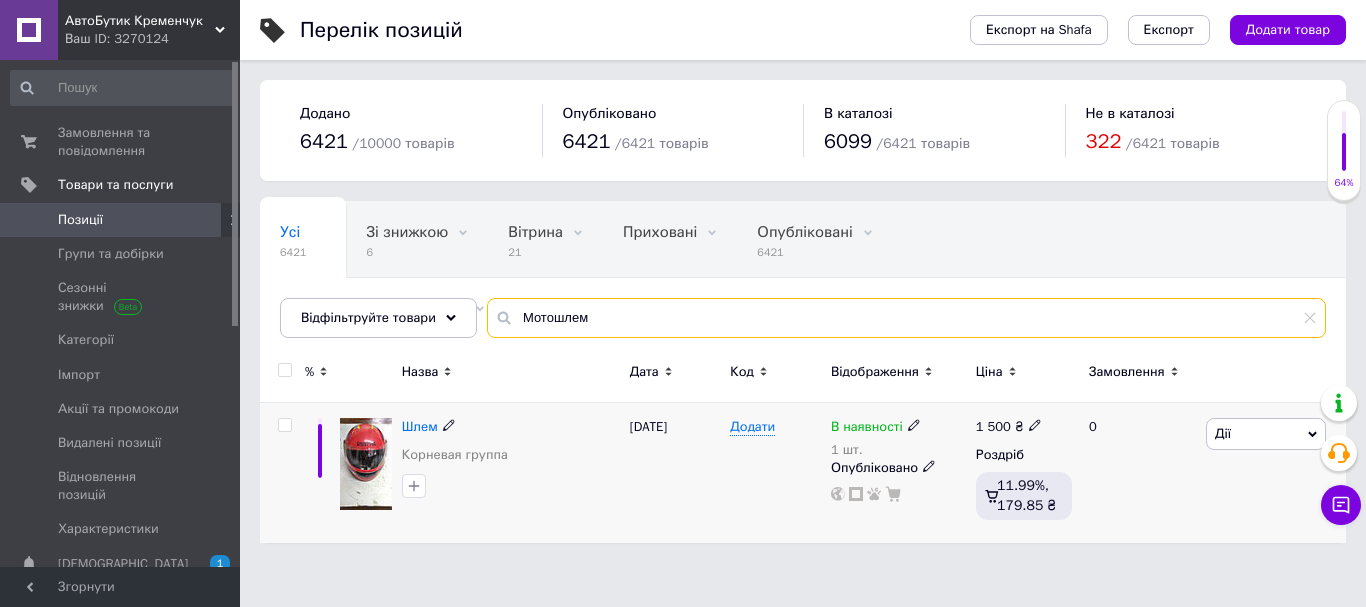 type on "Мотошлем" 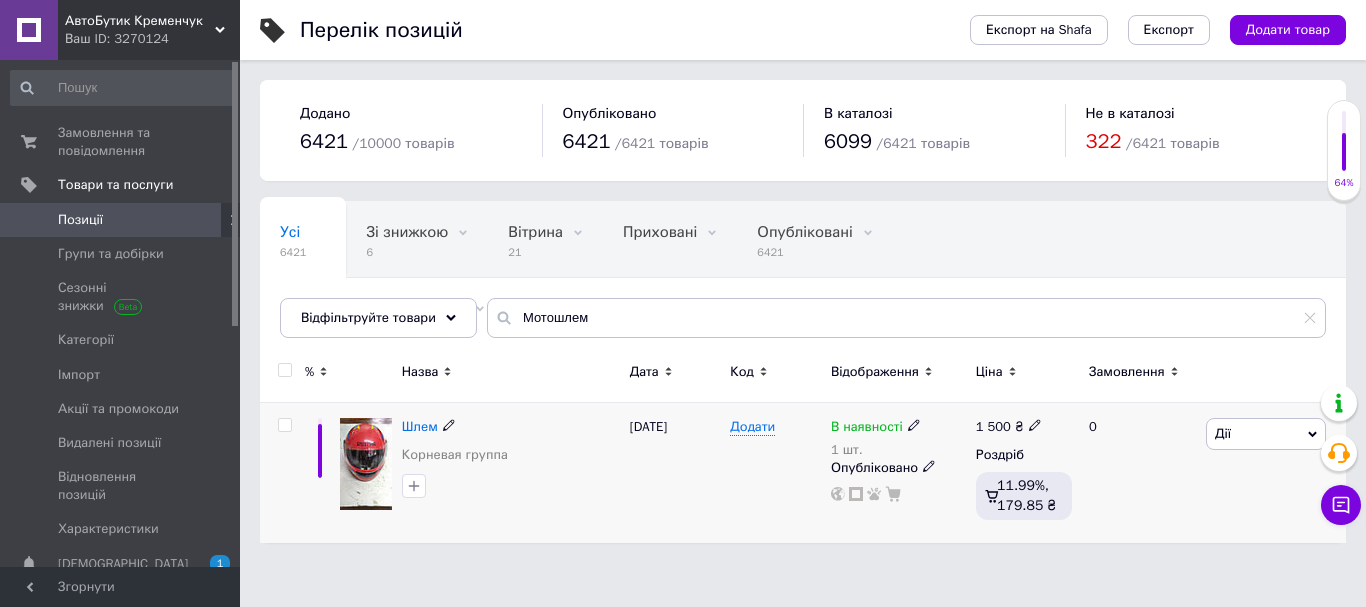 click 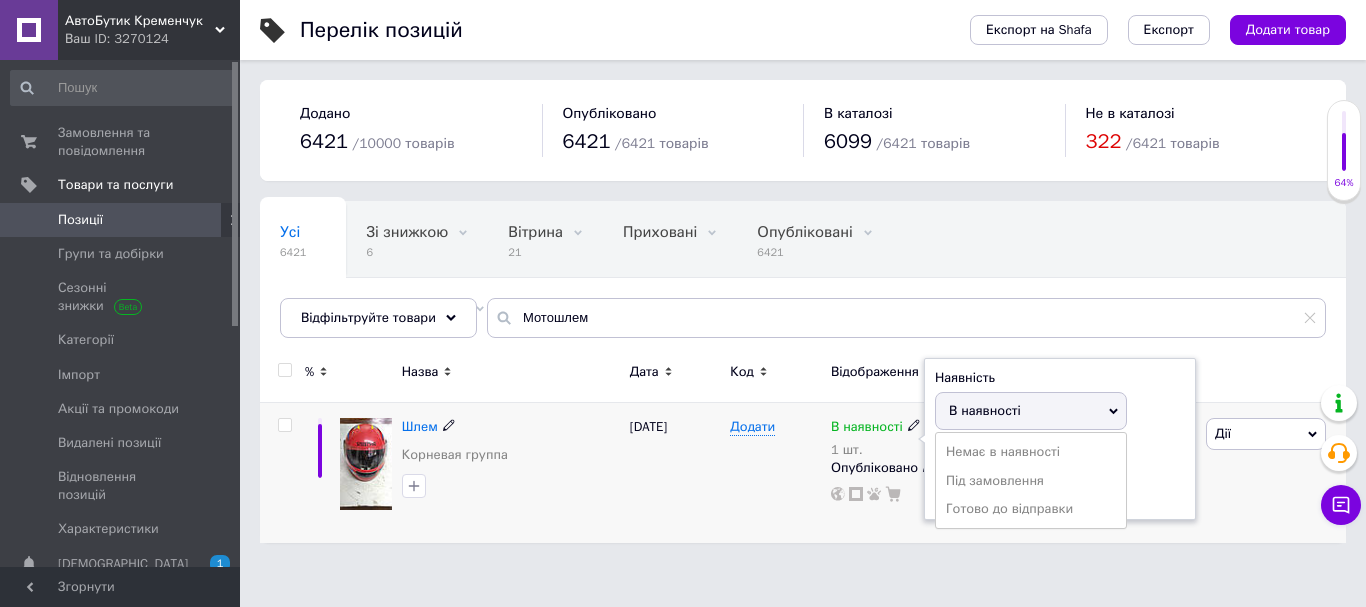 click on "Немає в наявності" at bounding box center [1031, 452] 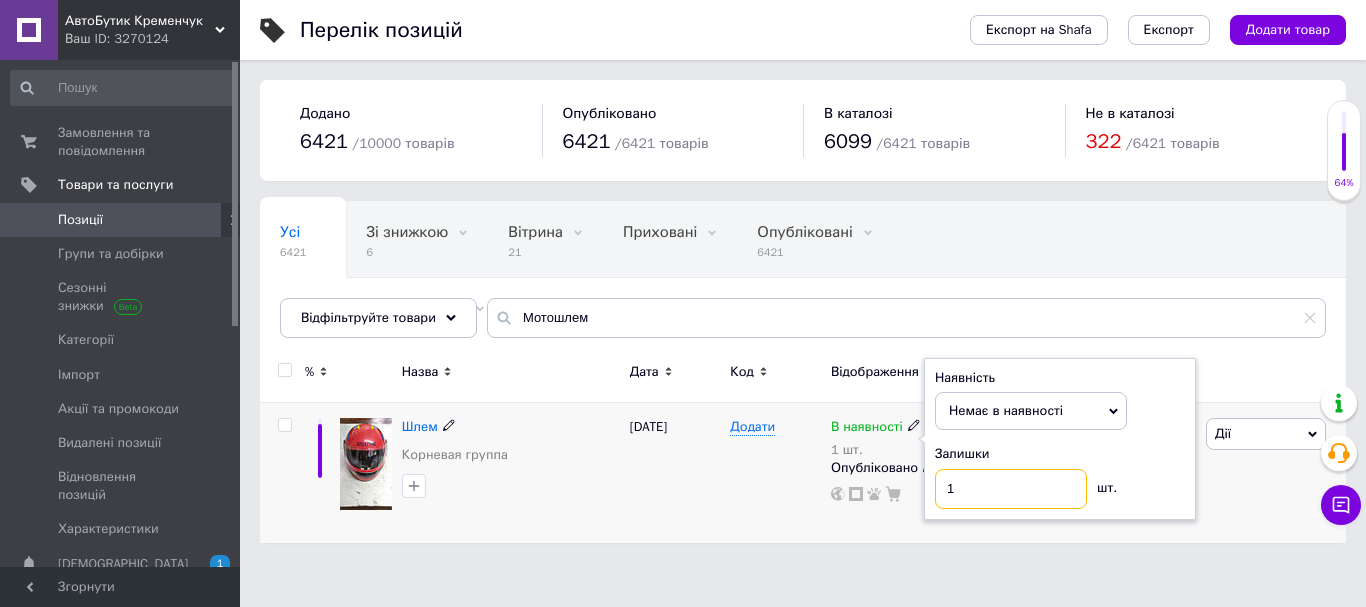 click on "1" at bounding box center [1011, 489] 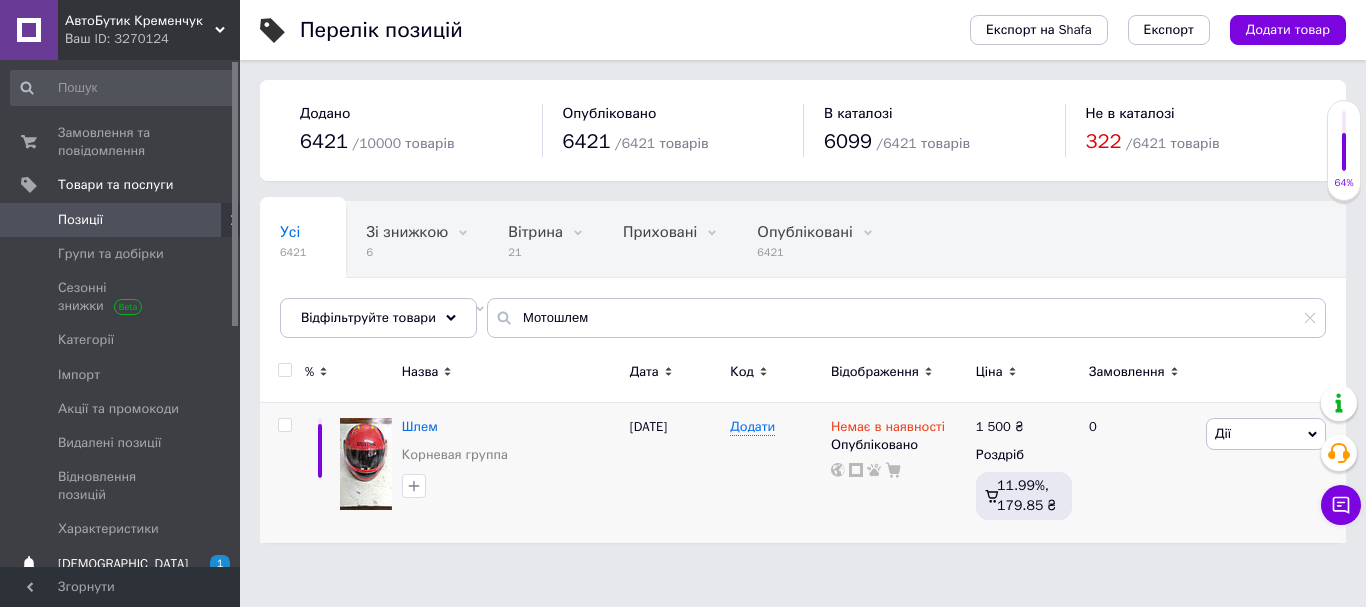 click on "[DEMOGRAPHIC_DATA]" at bounding box center [123, 564] 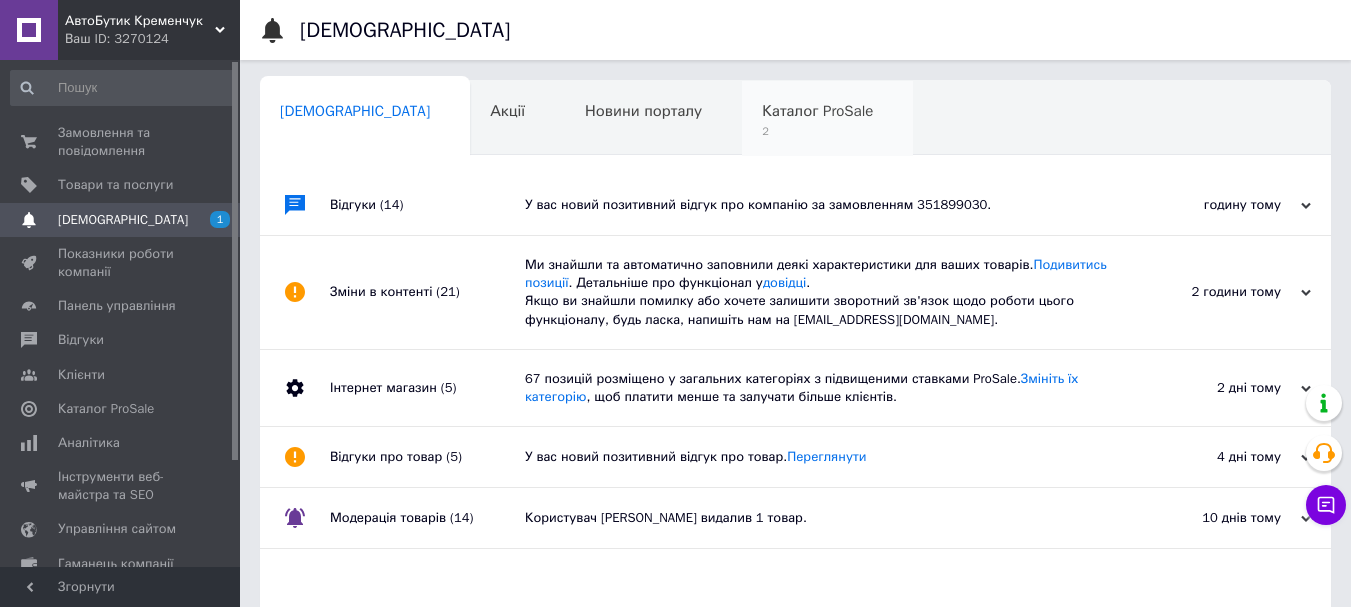 click on "Каталог ProSale 2" at bounding box center [827, 119] 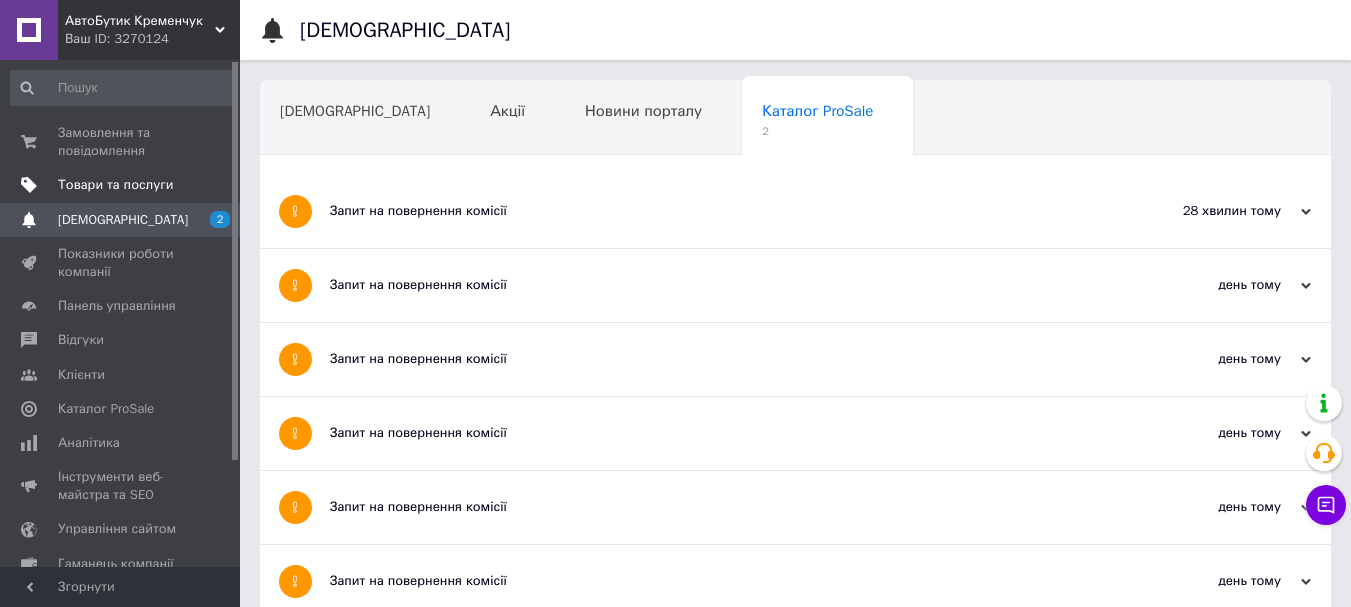 click at bounding box center [212, 185] 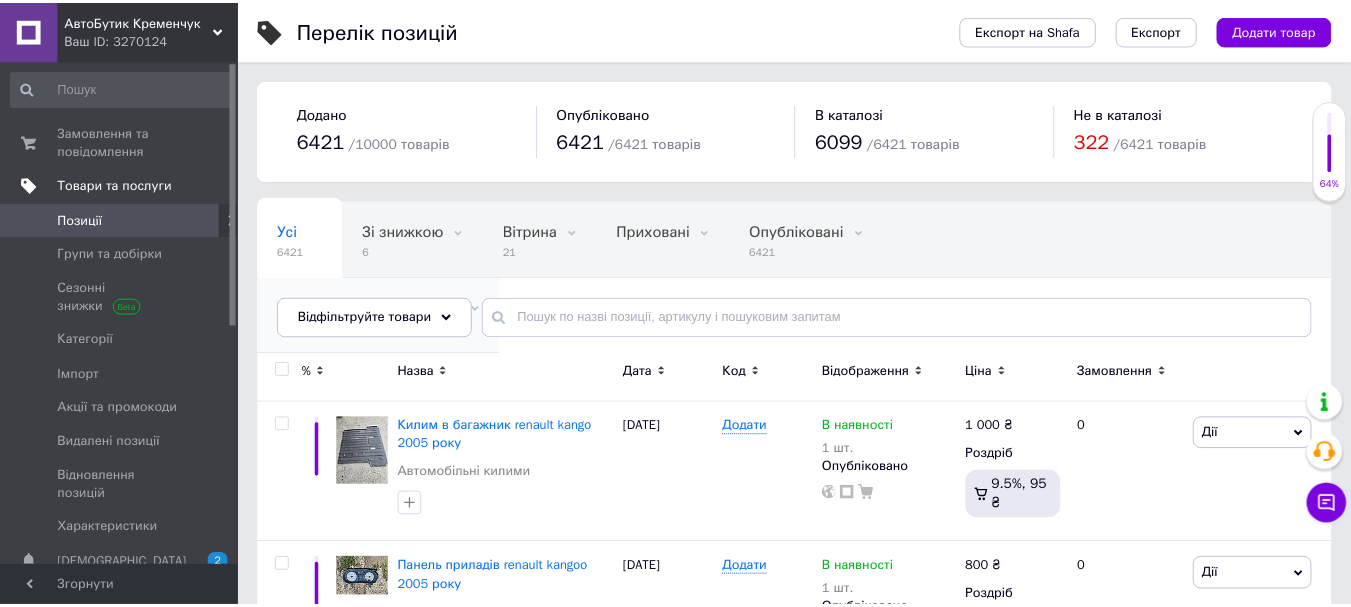 scroll, scrollTop: 200, scrollLeft: 0, axis: vertical 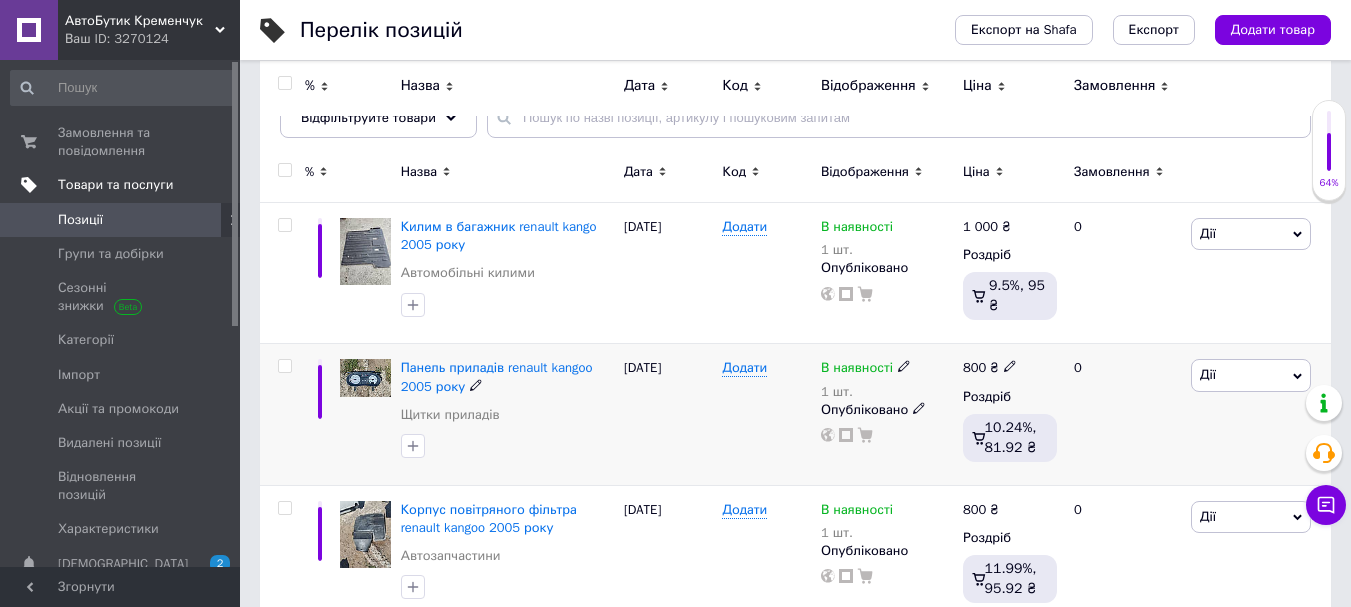click 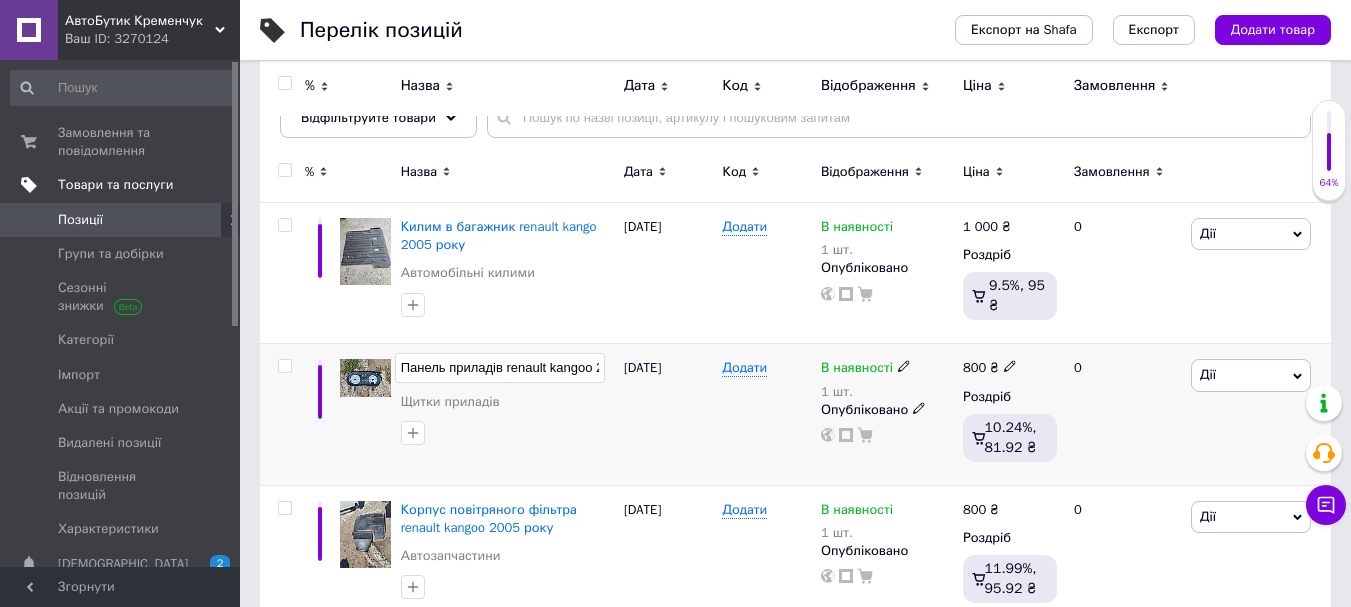 scroll, scrollTop: 0, scrollLeft: 57, axis: horizontal 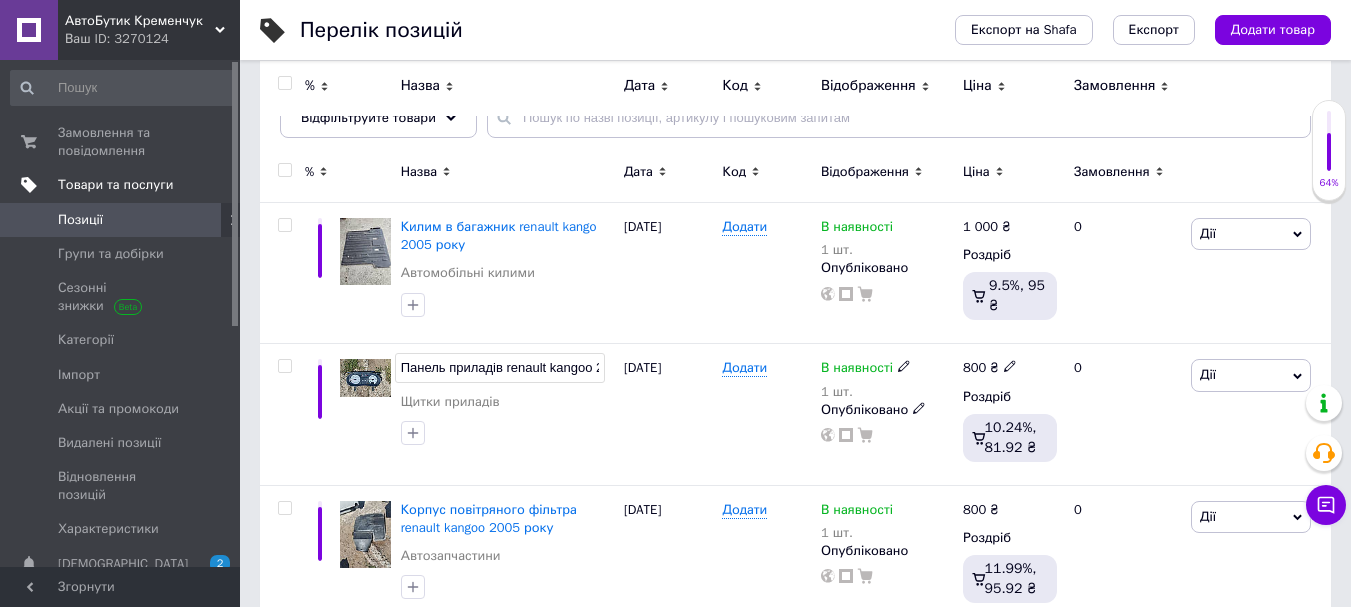 drag, startPoint x: 568, startPoint y: 364, endPoint x: 374, endPoint y: 358, distance: 194.09276 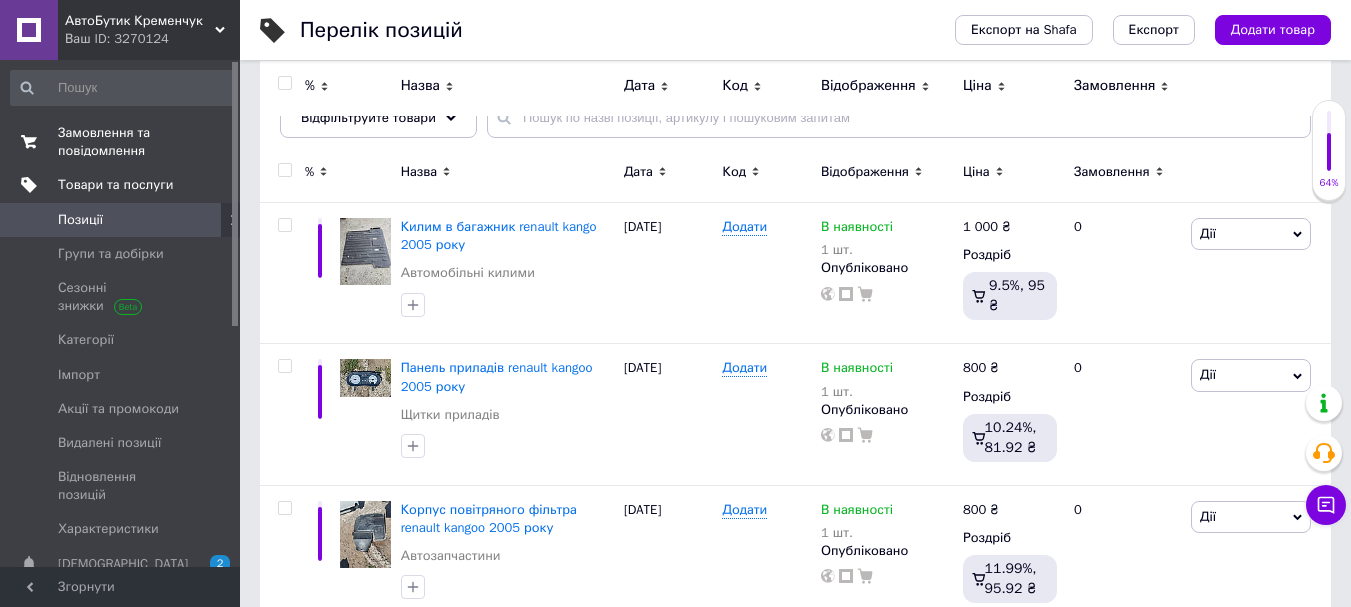 scroll, scrollTop: 0, scrollLeft: 0, axis: both 